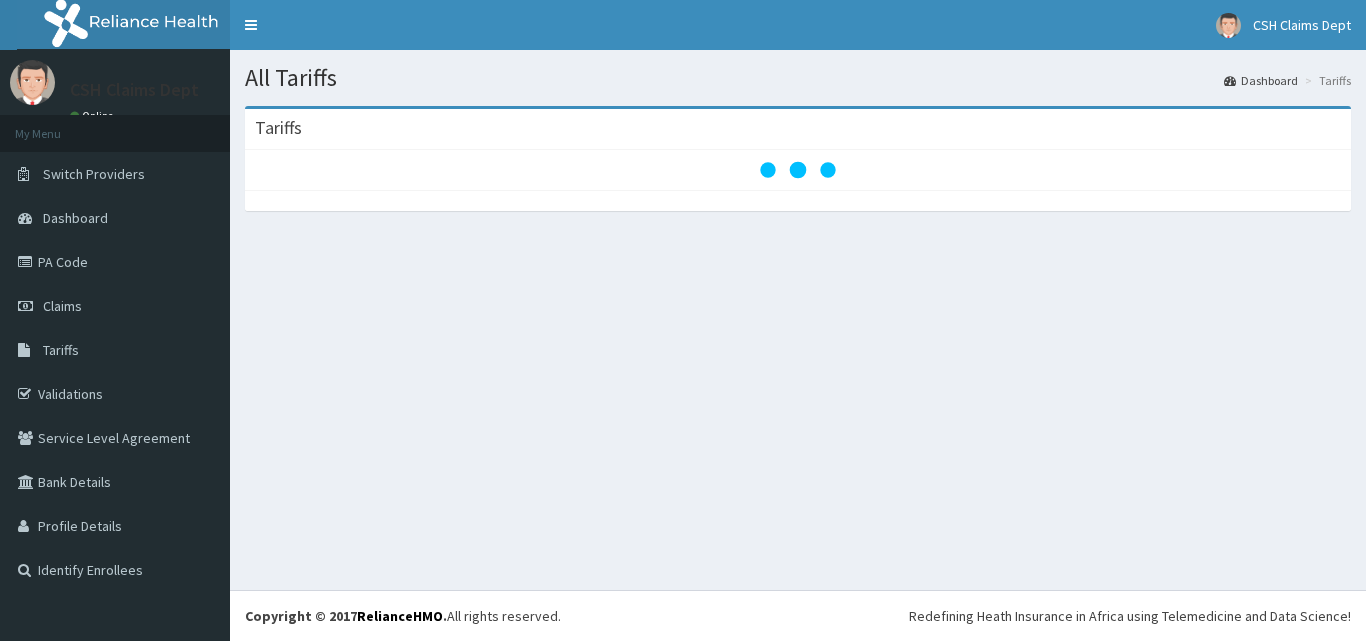 scroll, scrollTop: 0, scrollLeft: 0, axis: both 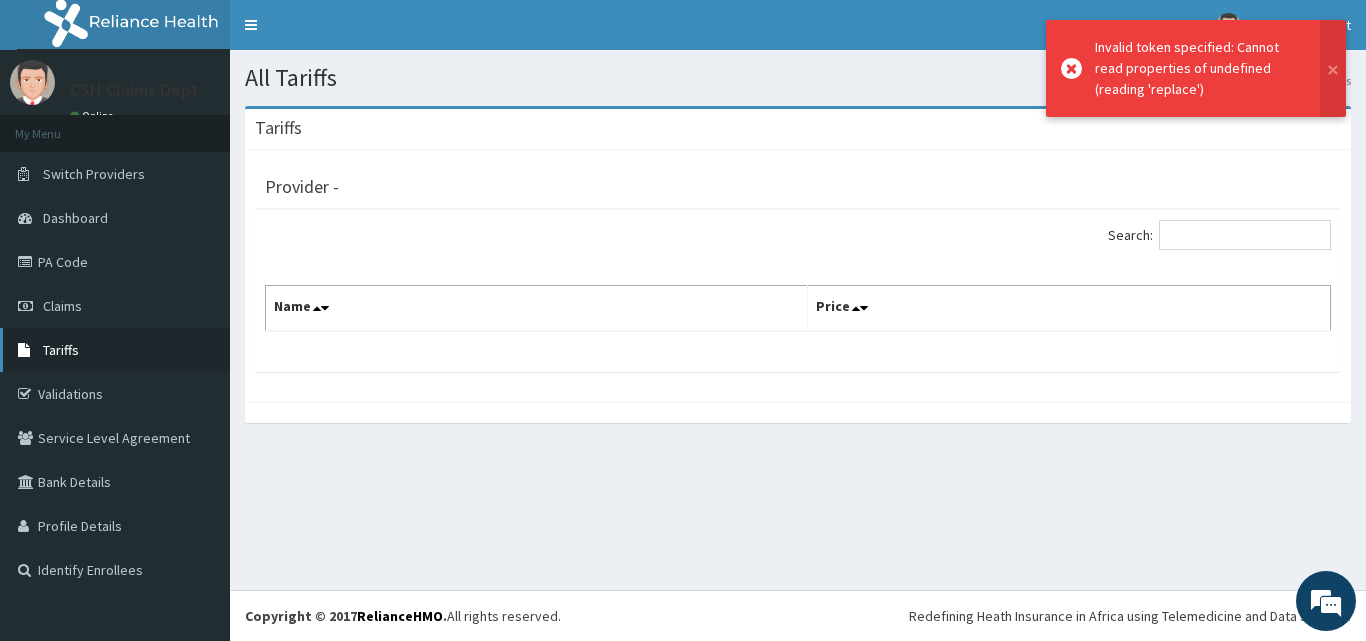click on "Tariffs" at bounding box center [61, 350] 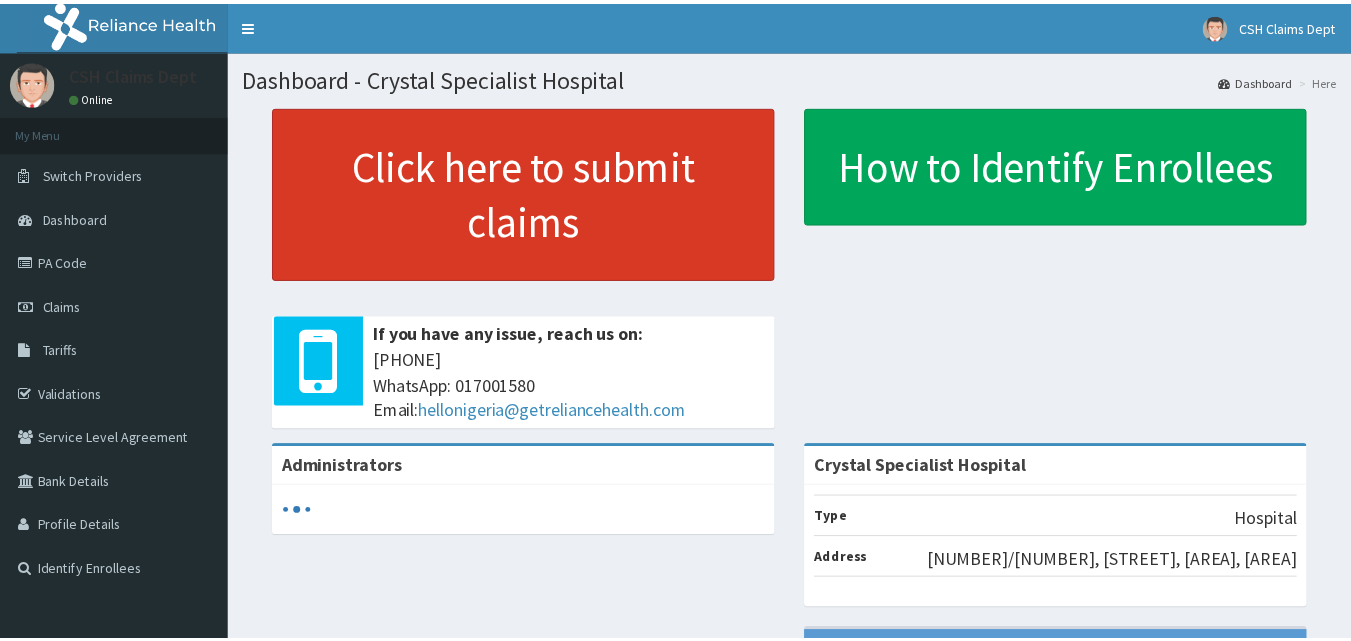scroll, scrollTop: 0, scrollLeft: 0, axis: both 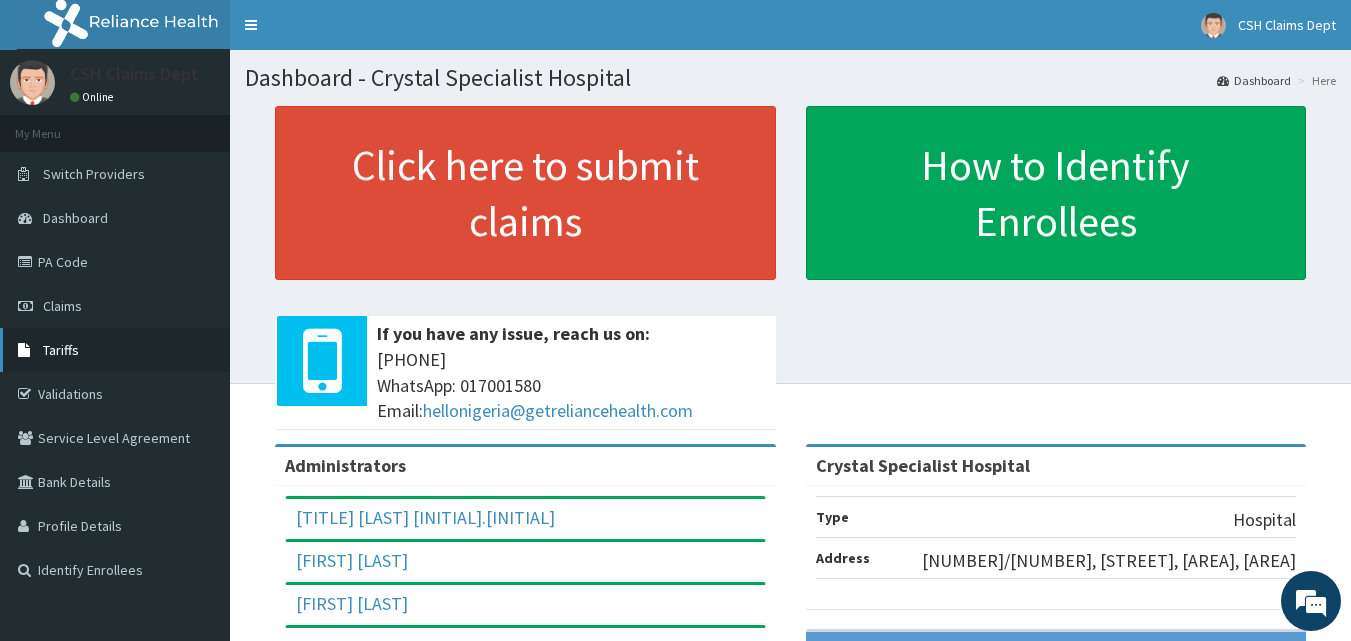 click on "Tariffs" at bounding box center (61, 350) 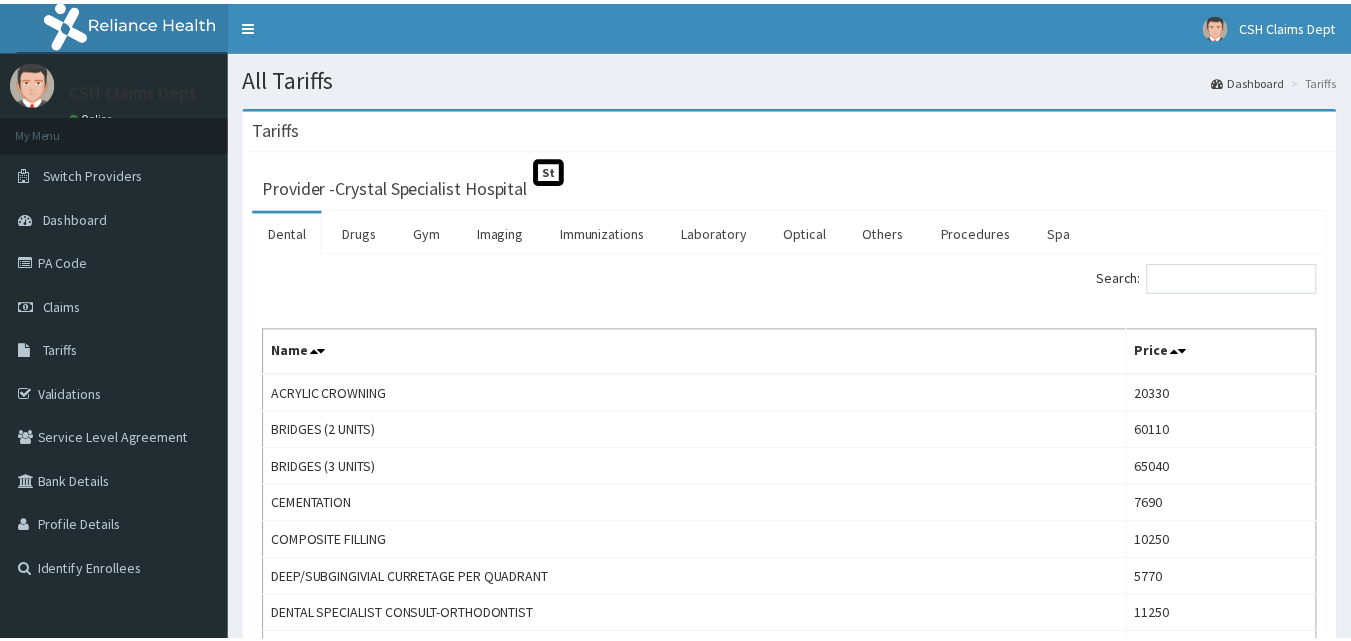 scroll, scrollTop: 0, scrollLeft: 0, axis: both 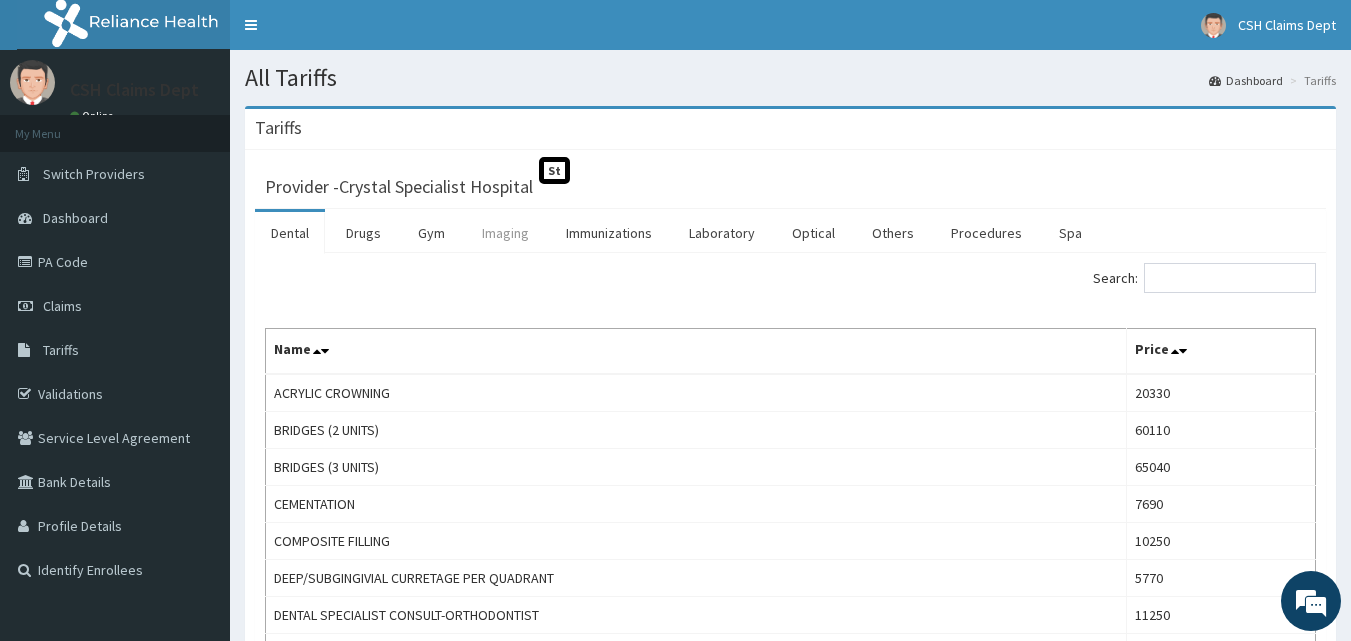 click on "Imaging" at bounding box center [505, 233] 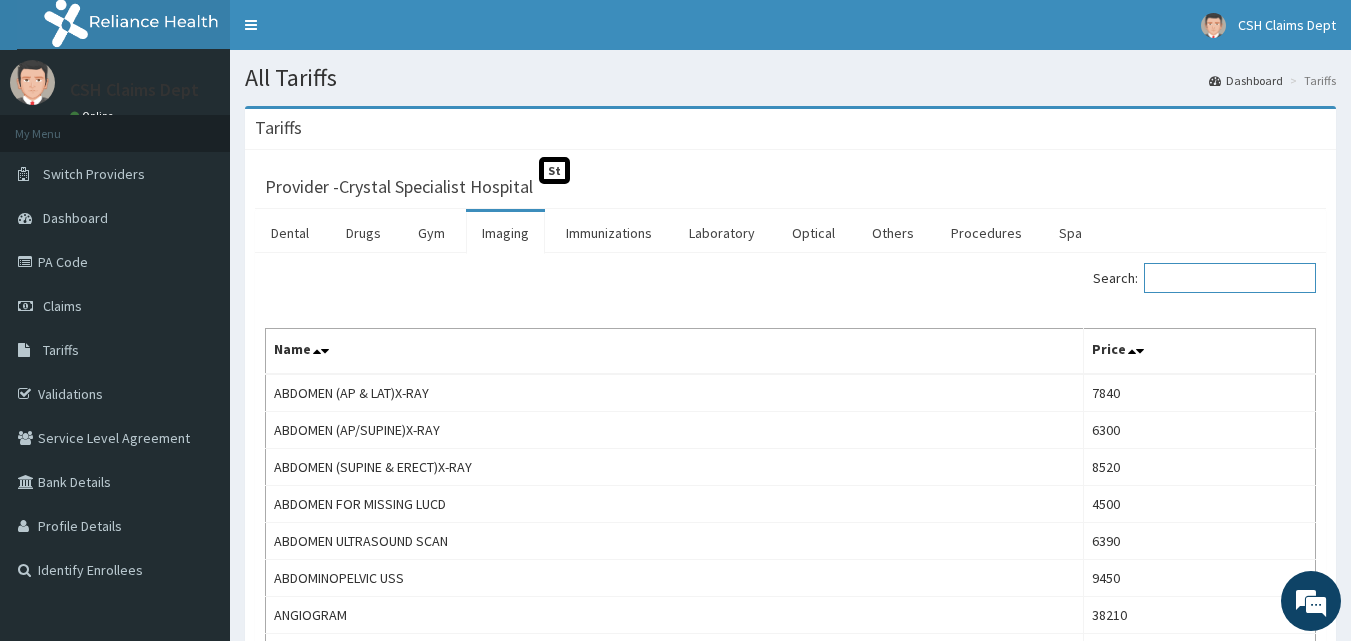 click on "Search:" at bounding box center (1230, 278) 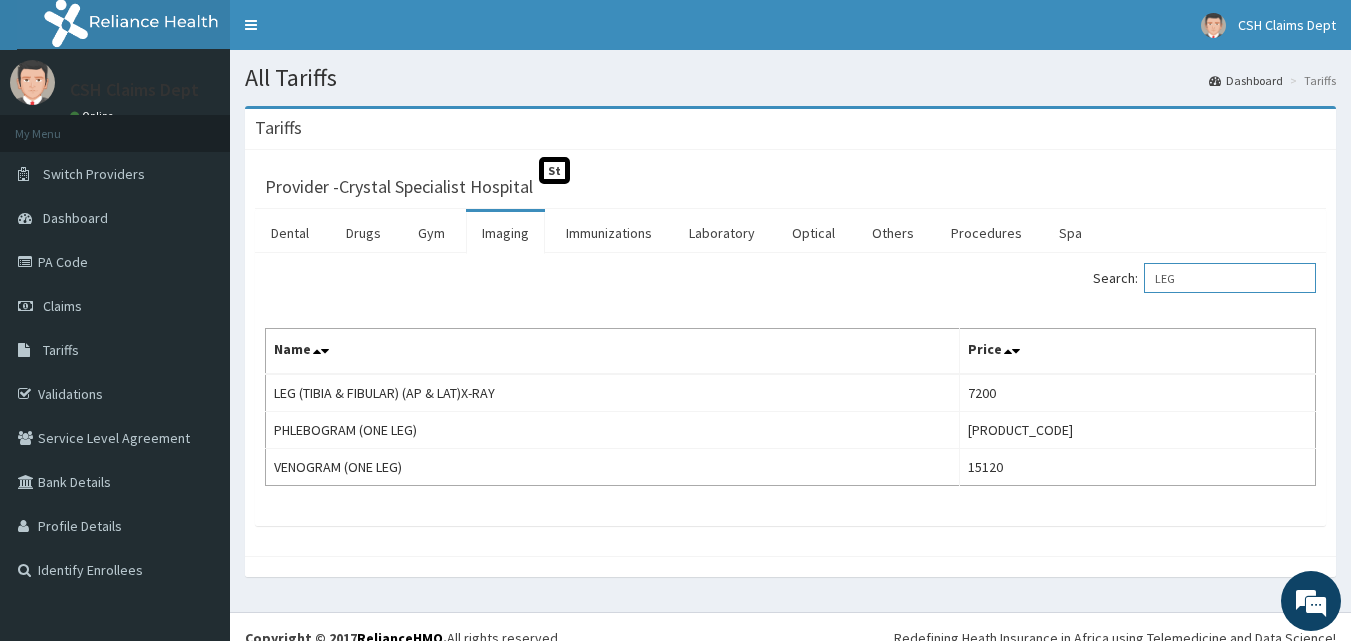 type on "LEG" 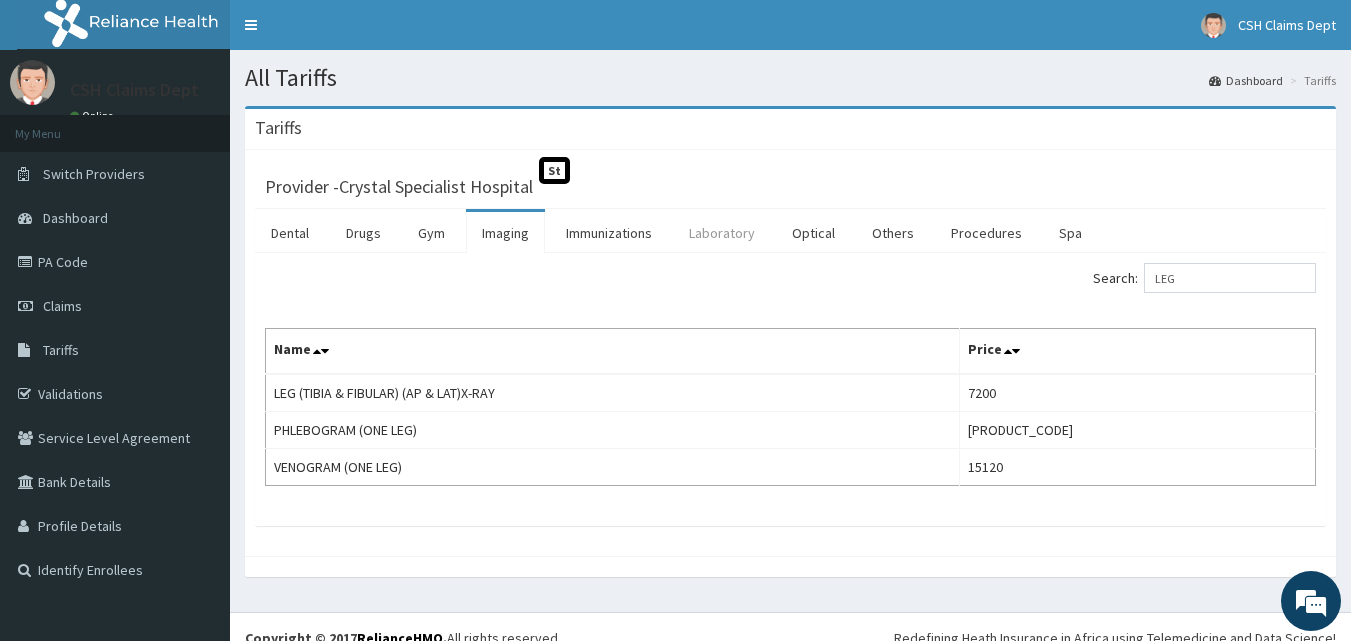 click on "Laboratory" at bounding box center (722, 233) 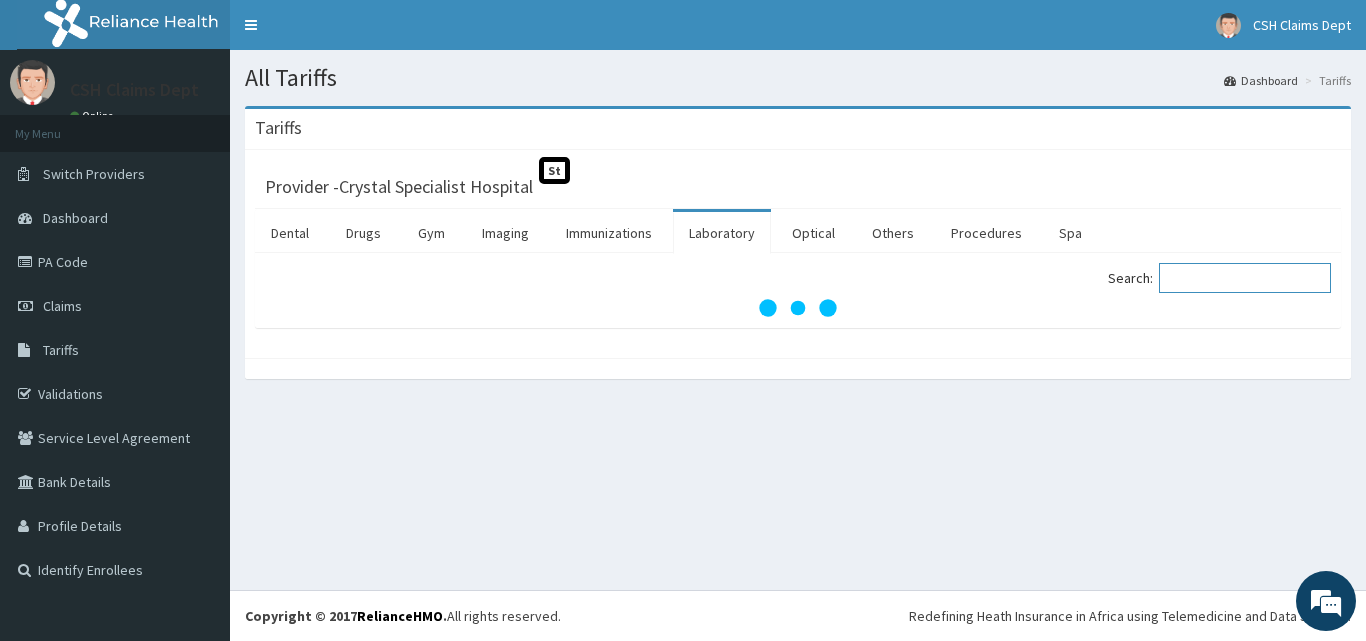 click on "Search:" at bounding box center [1245, 278] 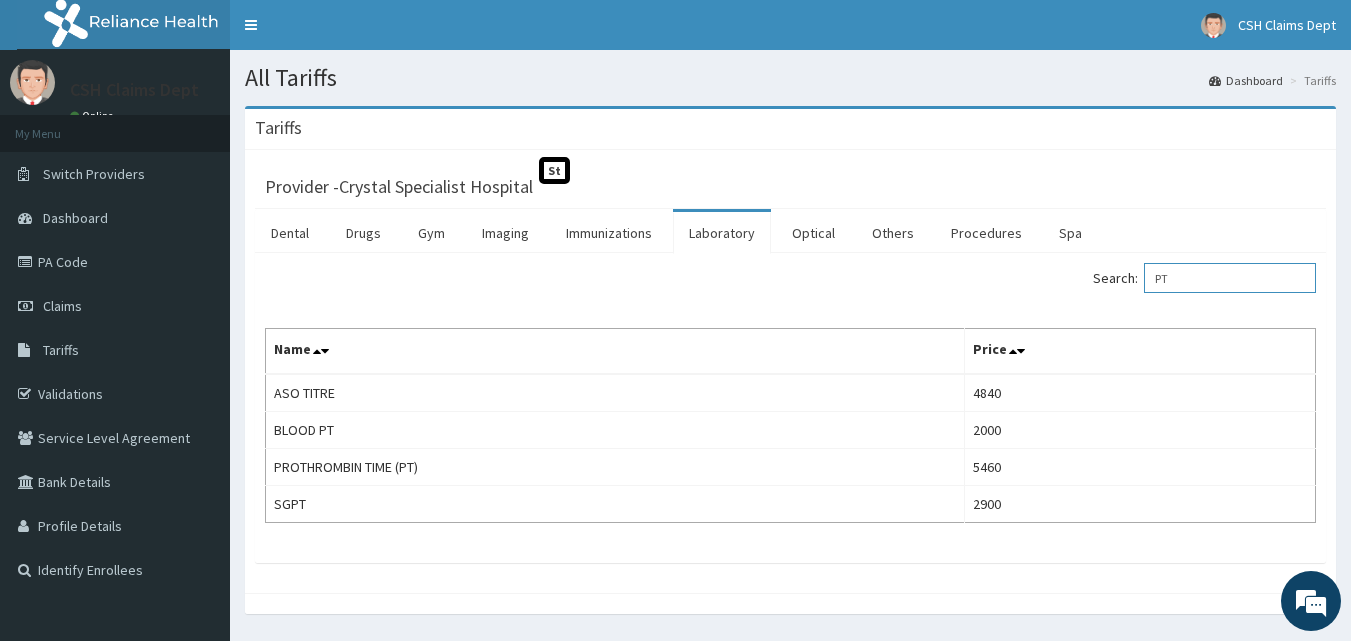 drag, startPoint x: 1195, startPoint y: 275, endPoint x: 1123, endPoint y: 272, distance: 72.06247 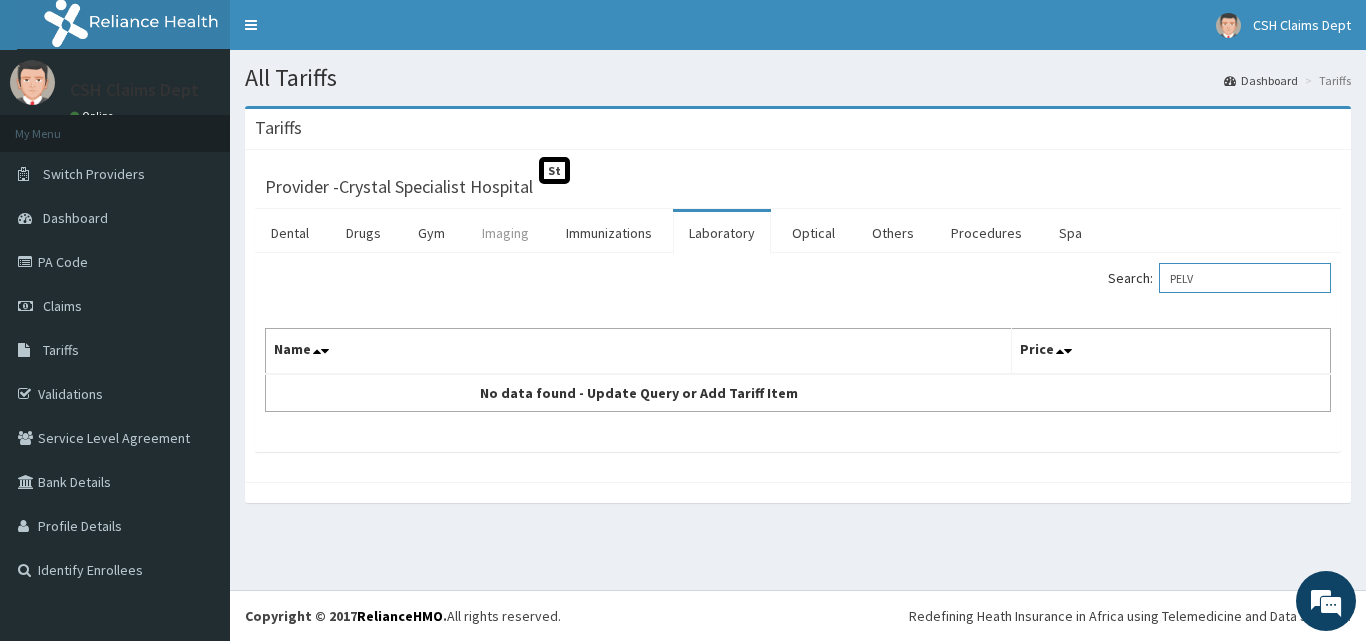 type on "PELV" 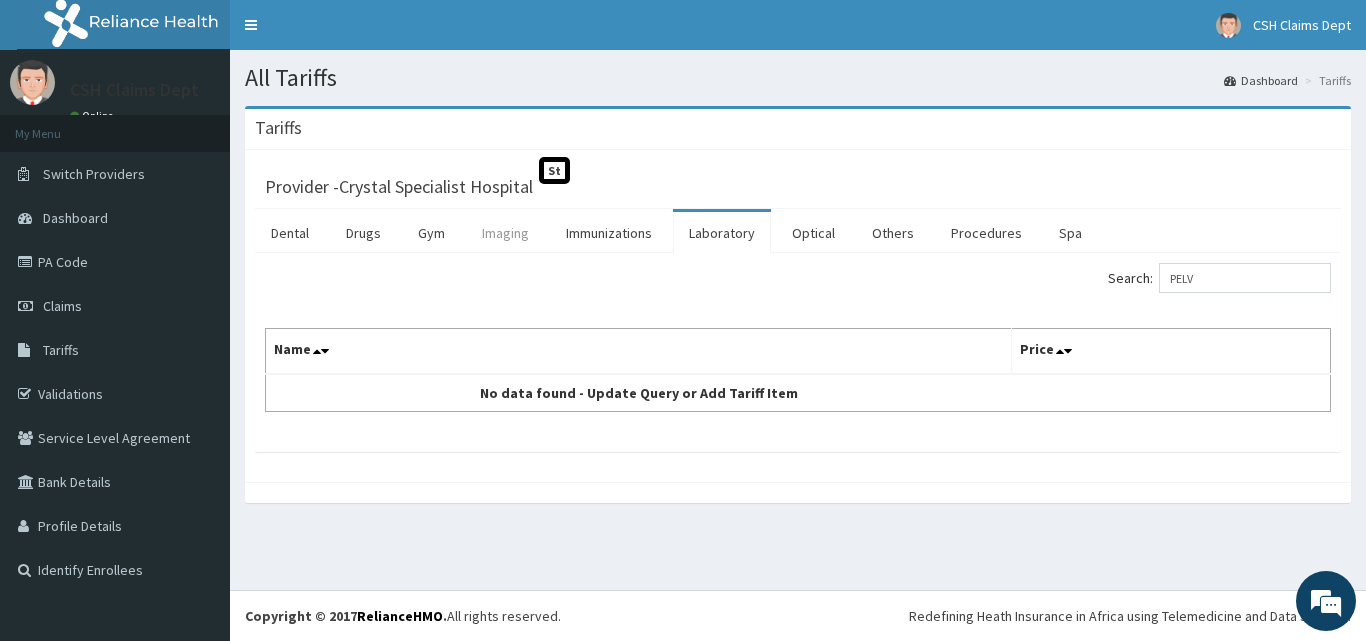 click on "Imaging" at bounding box center [505, 233] 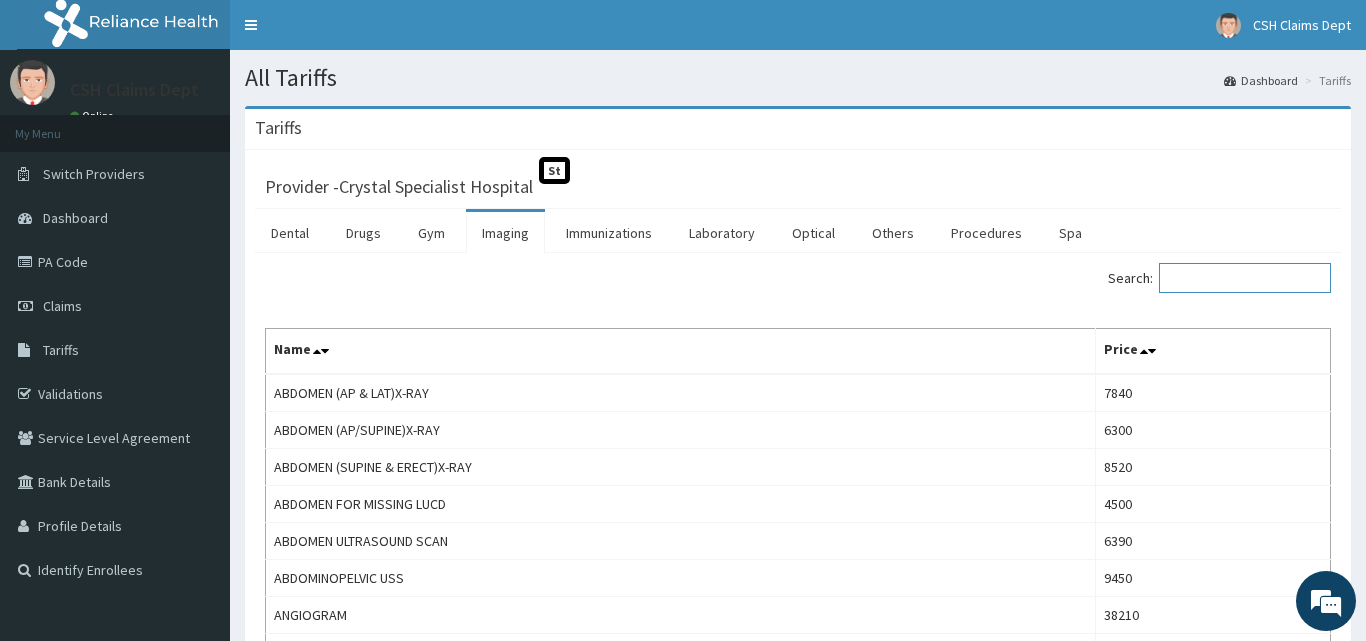 click on "Search:" at bounding box center [1245, 278] 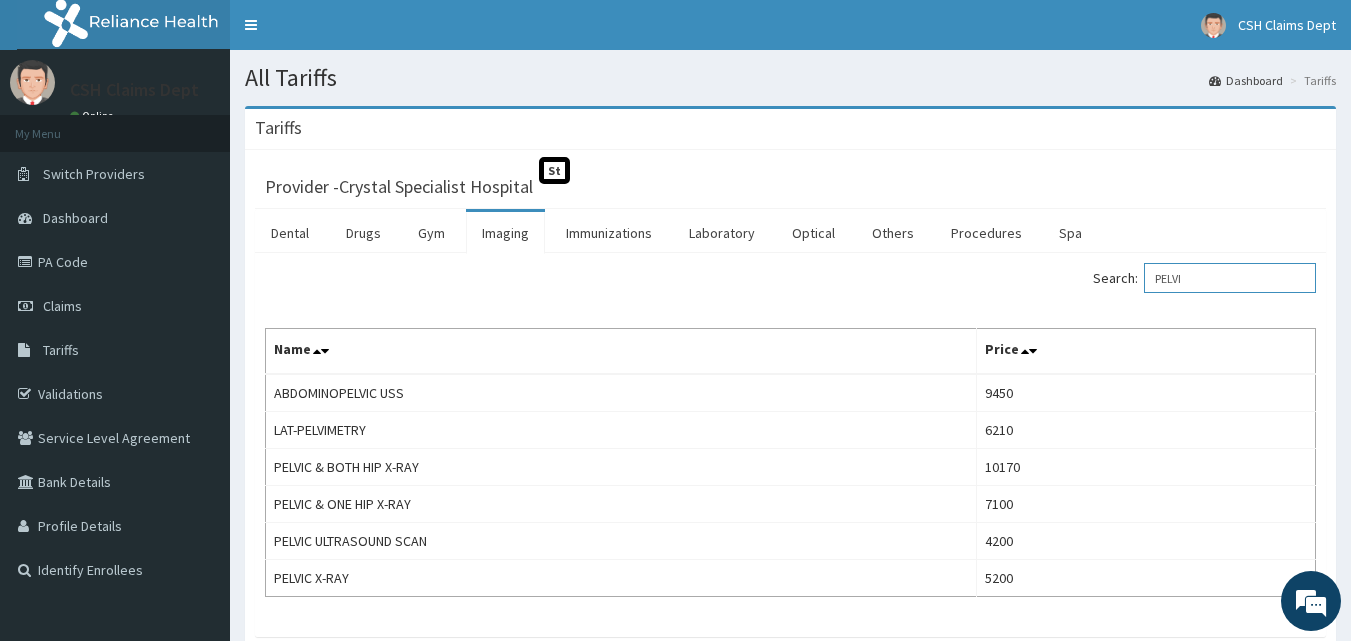 type on "PELVI" 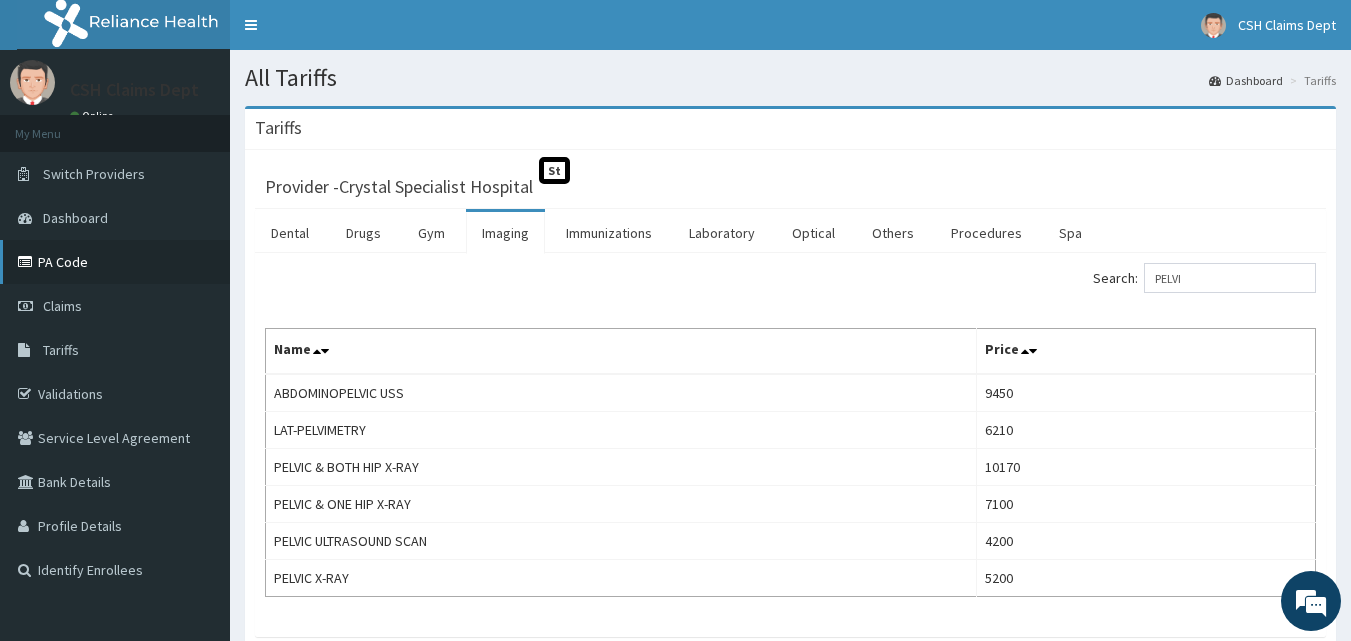 click on "PA Code" at bounding box center [115, 262] 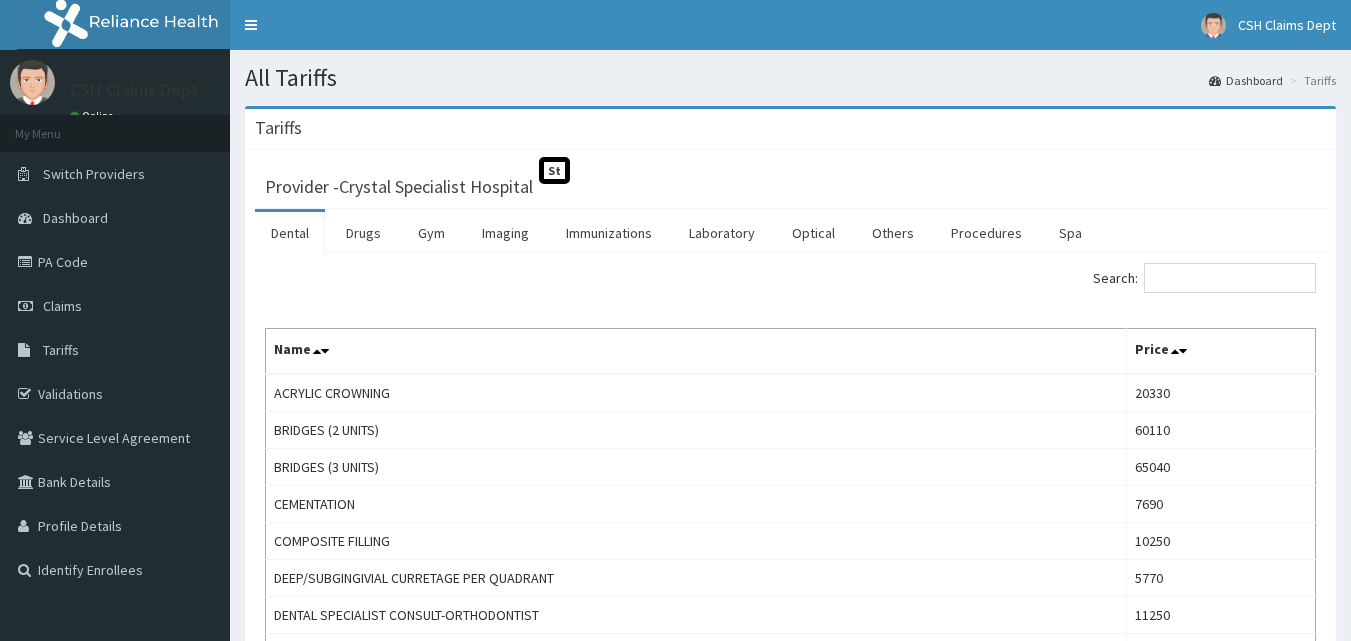 scroll, scrollTop: 0, scrollLeft: 0, axis: both 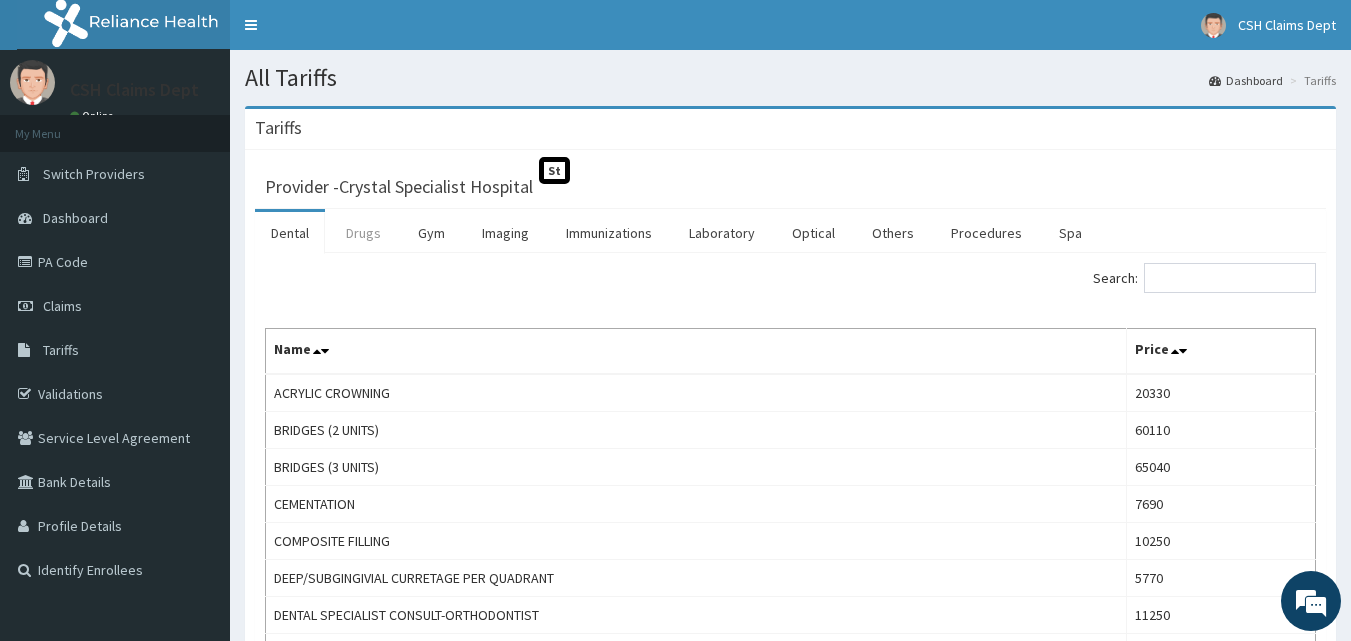 click on "Drugs" at bounding box center [363, 233] 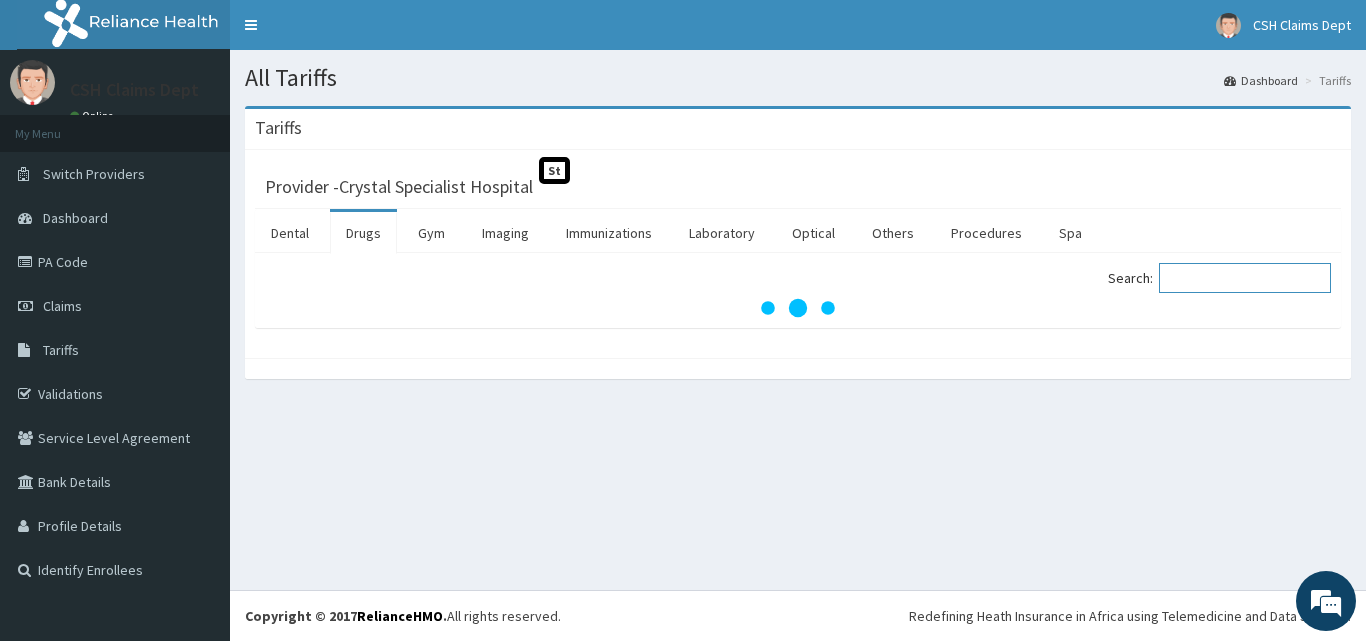 click on "Search:" at bounding box center [1245, 278] 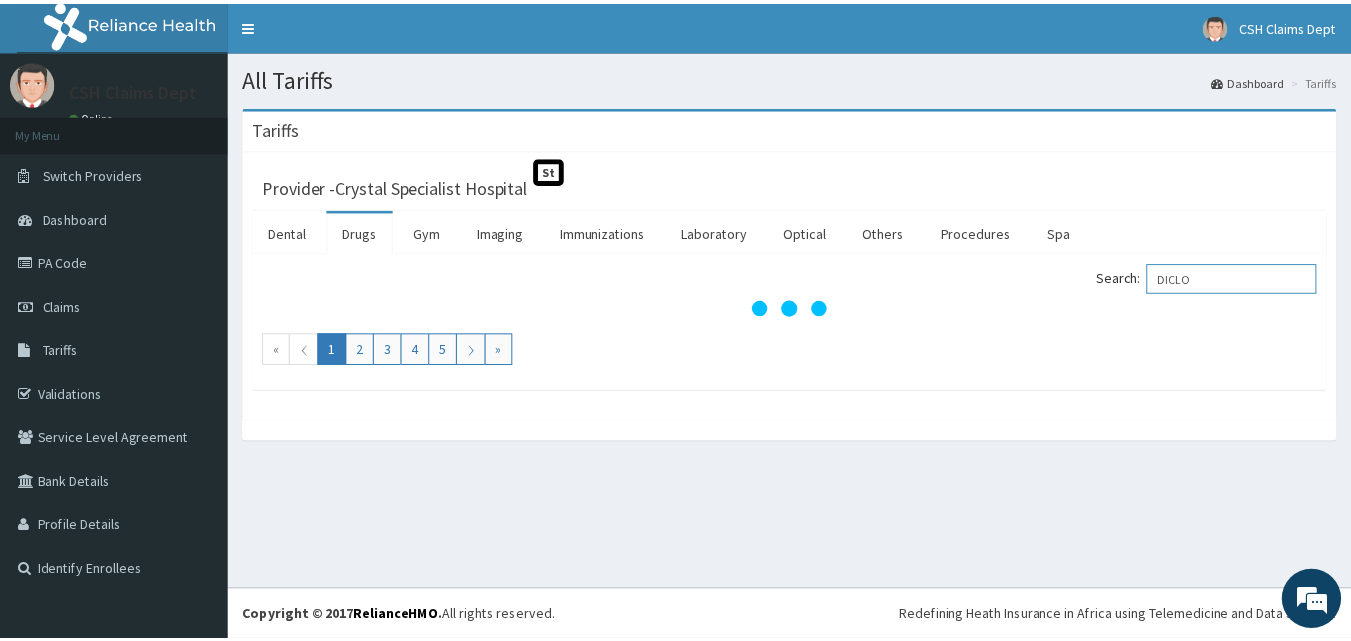 scroll, scrollTop: 0, scrollLeft: 0, axis: both 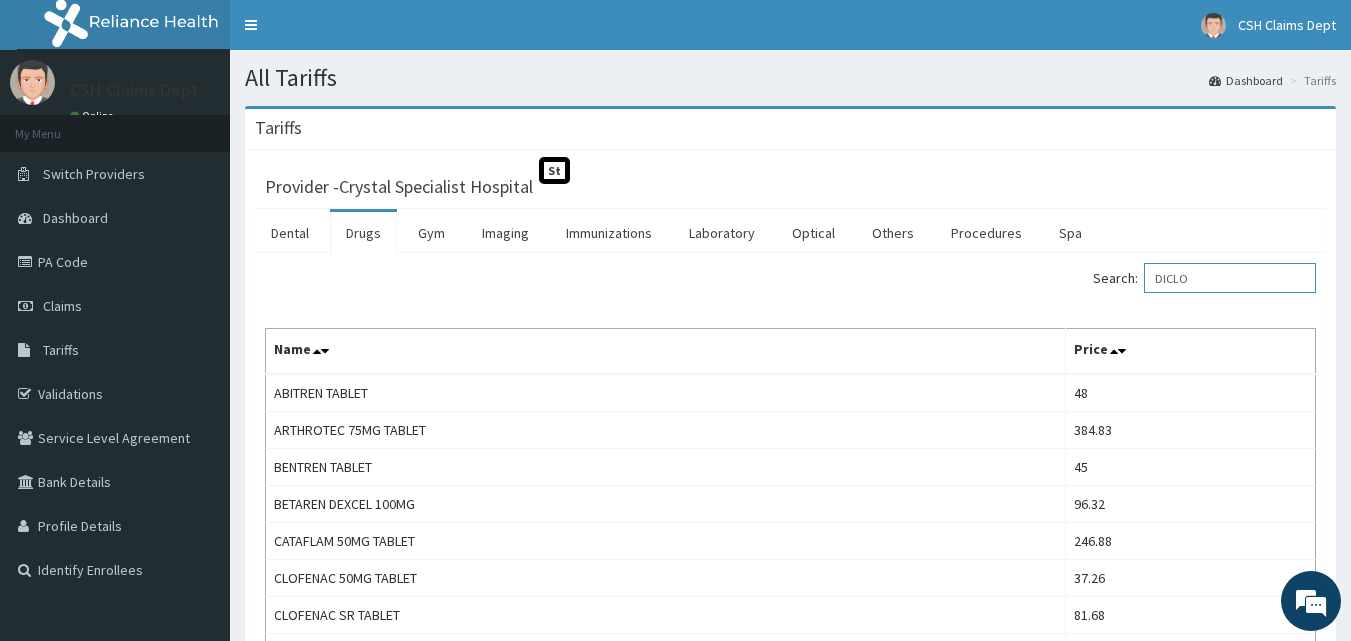 drag, startPoint x: 1218, startPoint y: 276, endPoint x: 1150, endPoint y: 275, distance: 68.007355 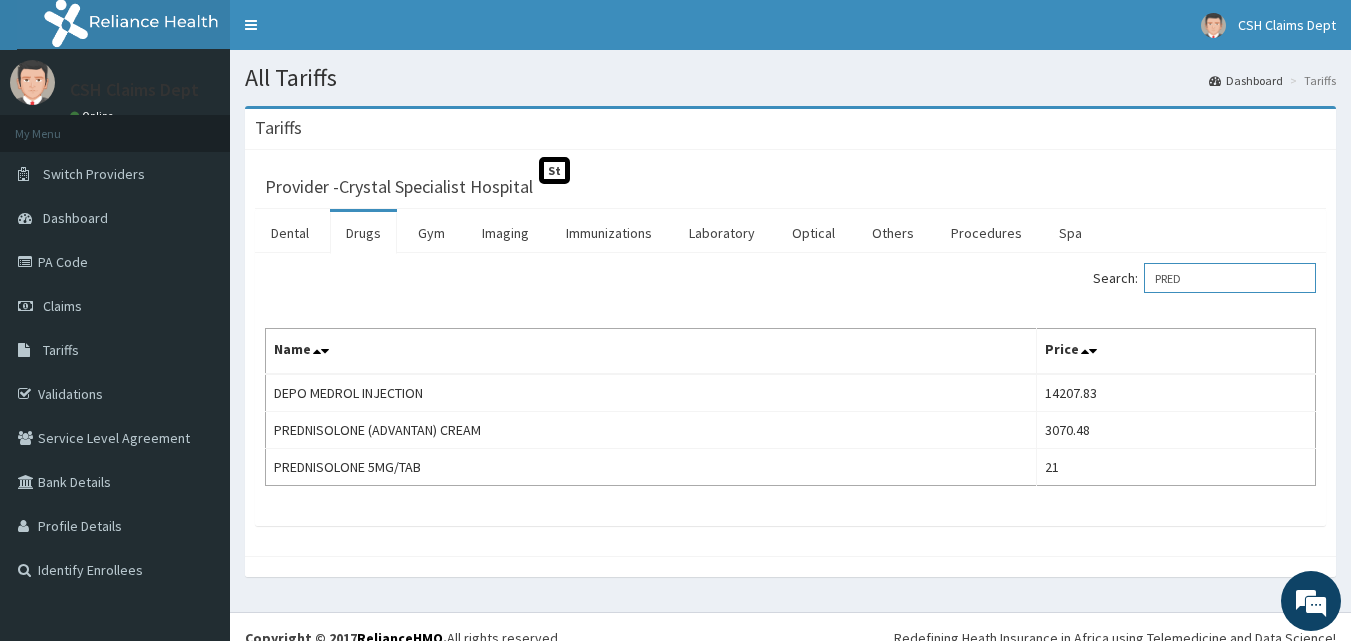 drag, startPoint x: 1221, startPoint y: 273, endPoint x: 1142, endPoint y: 281, distance: 79.40403 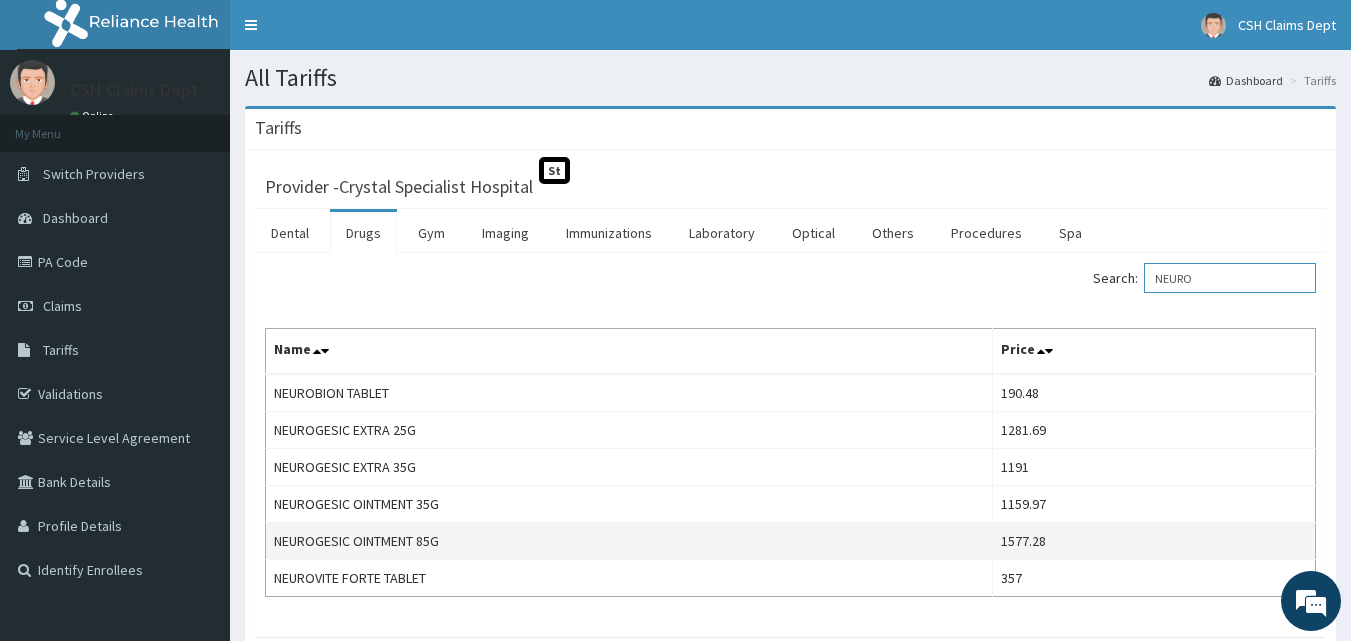 type on "NEURO" 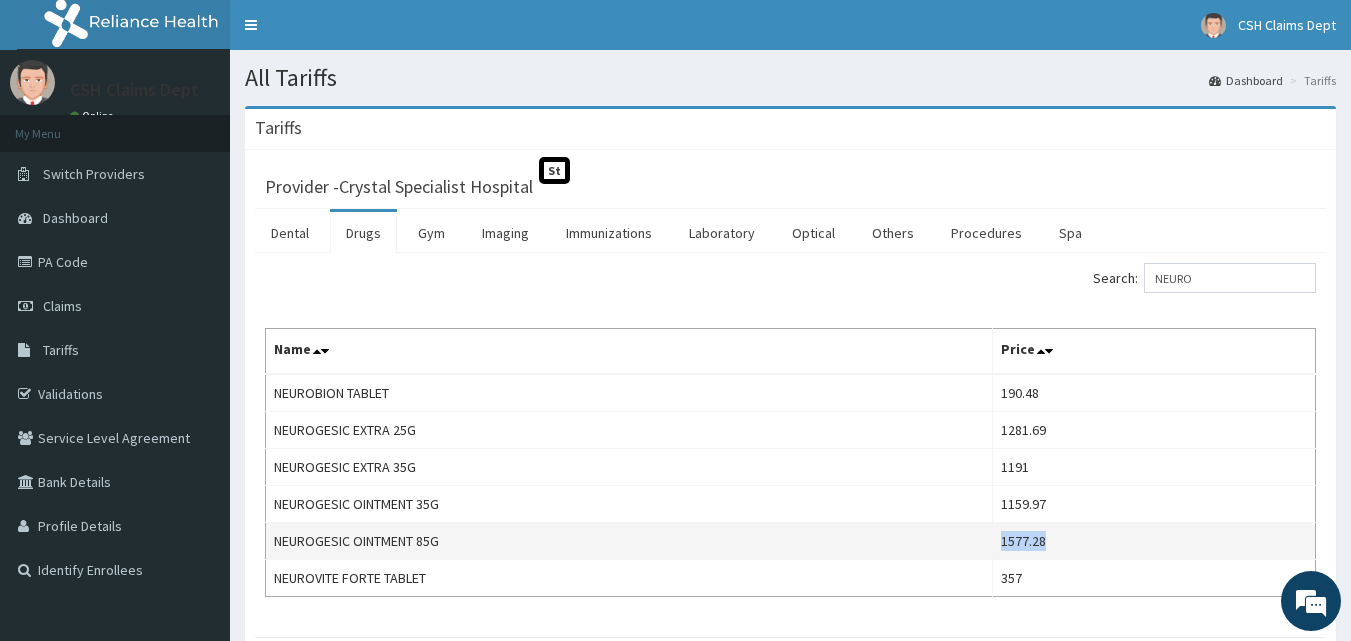 drag, startPoint x: 1062, startPoint y: 545, endPoint x: 1013, endPoint y: 550, distance: 49.25444 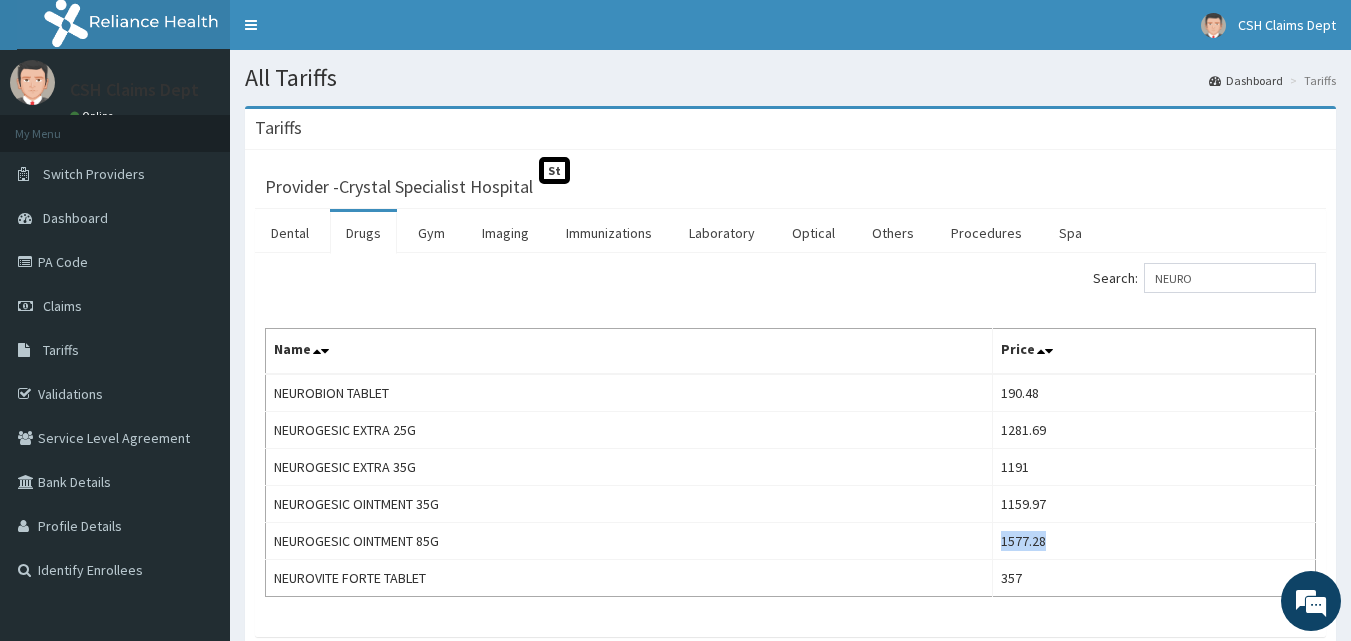 copy on "1577.28" 